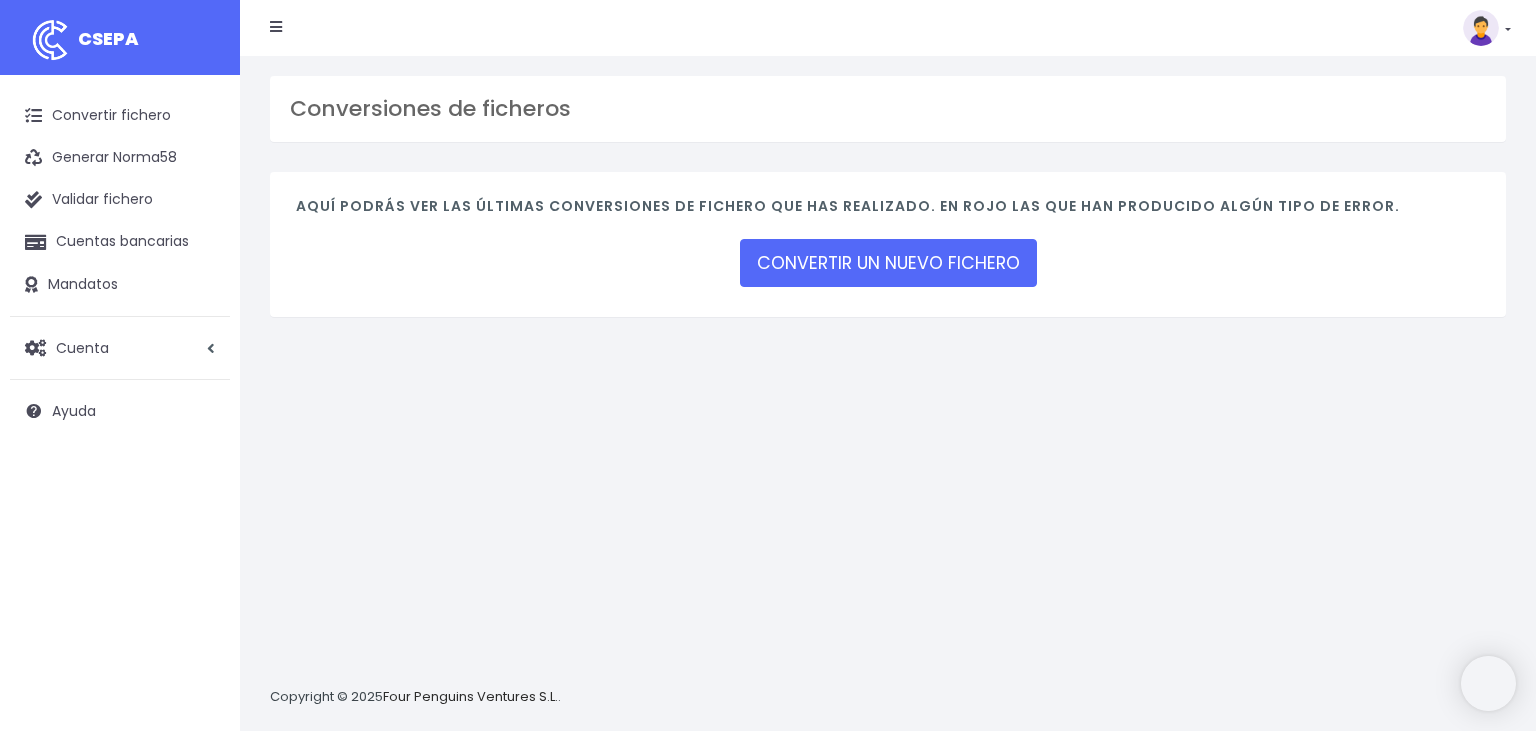 scroll, scrollTop: 0, scrollLeft: 0, axis: both 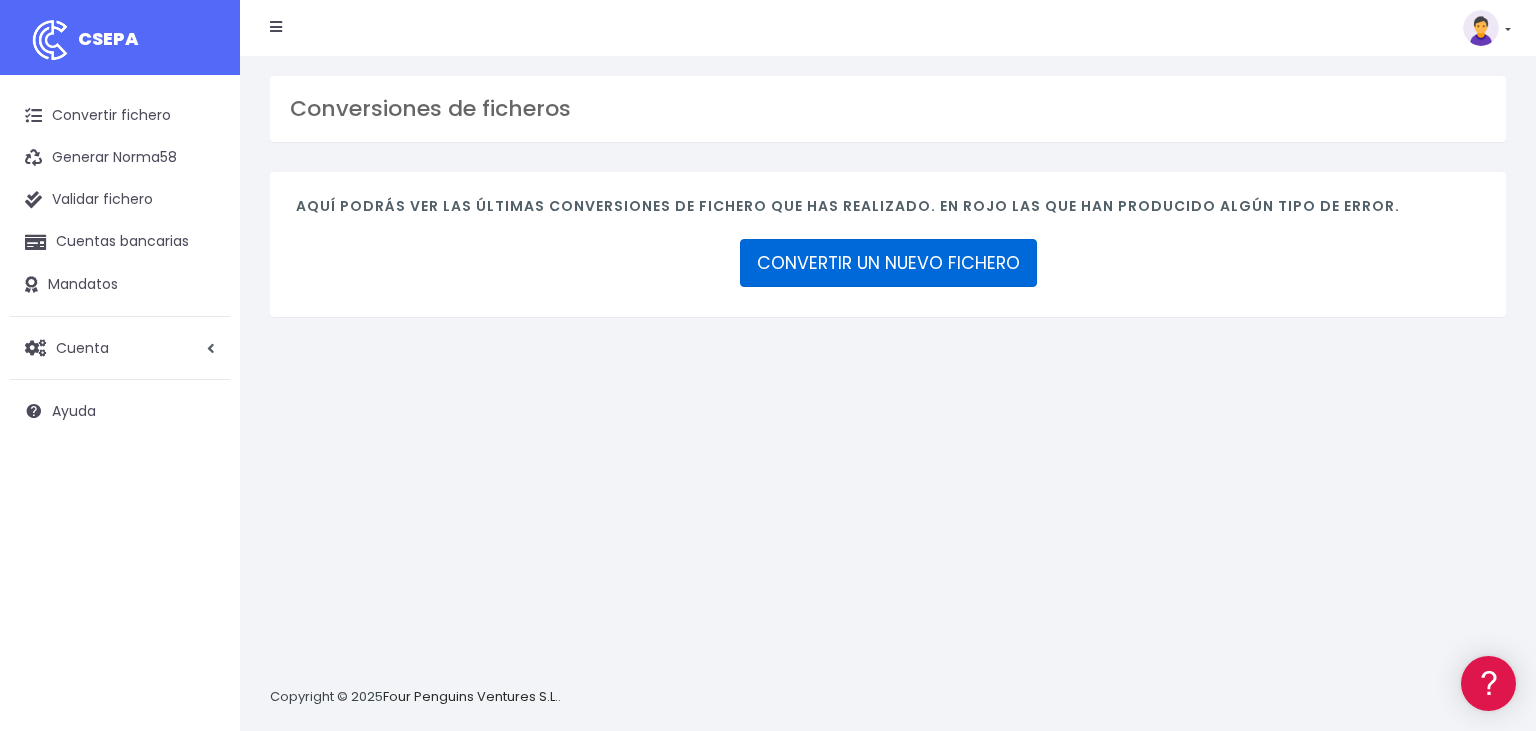 click on "CONVERTIR UN NUEVO FICHERO" at bounding box center [888, 263] 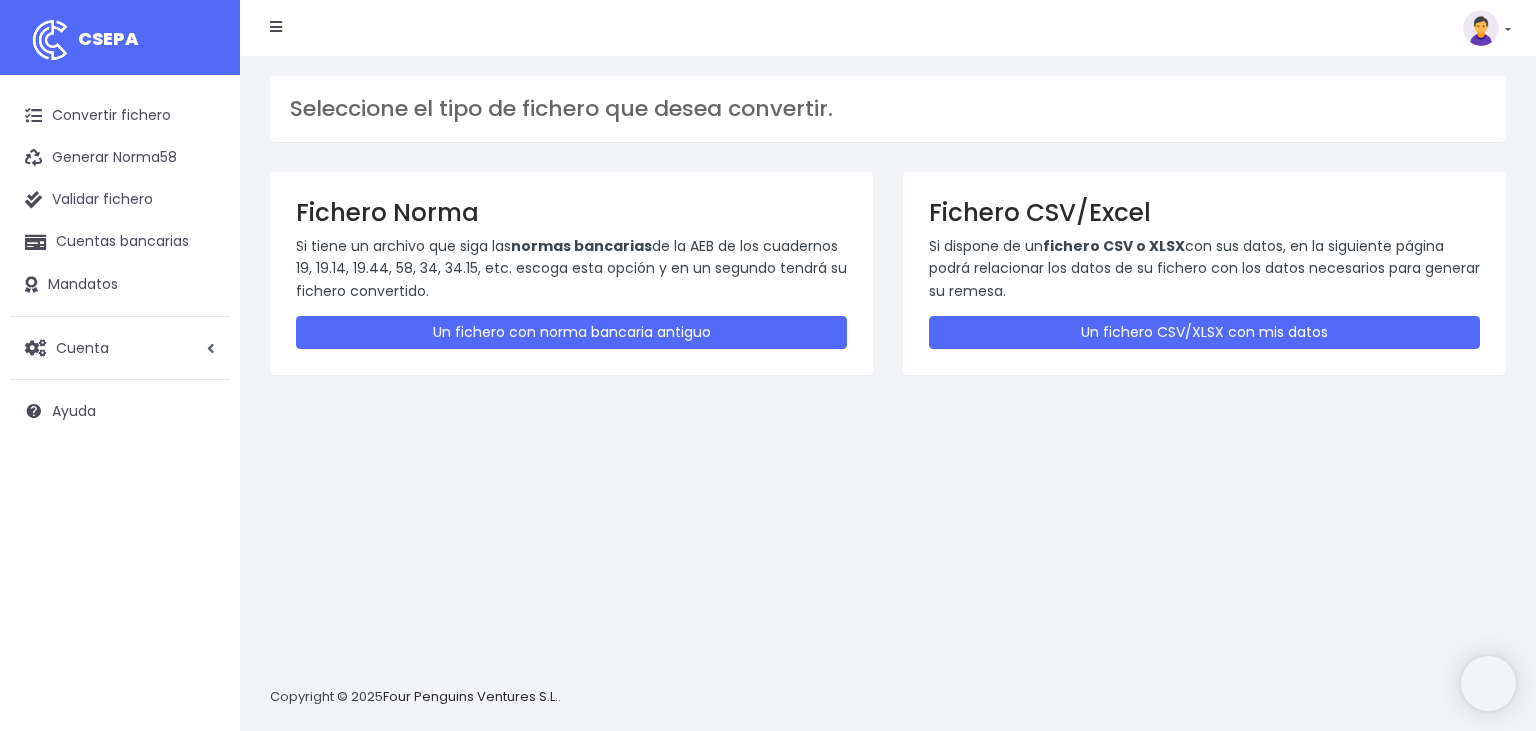 scroll, scrollTop: 0, scrollLeft: 0, axis: both 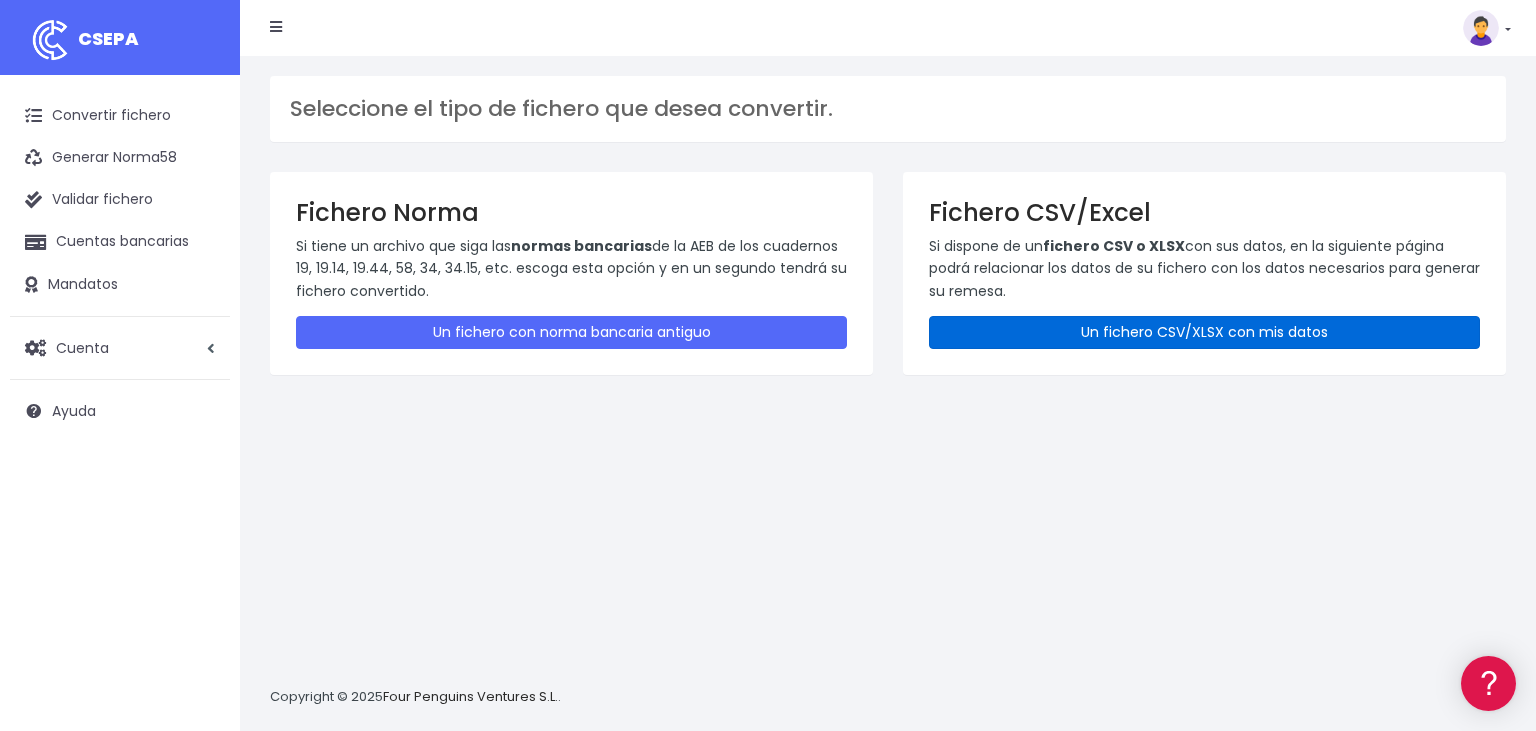 click on "Un fichero CSV/XLSX con mis datos" at bounding box center (1204, 332) 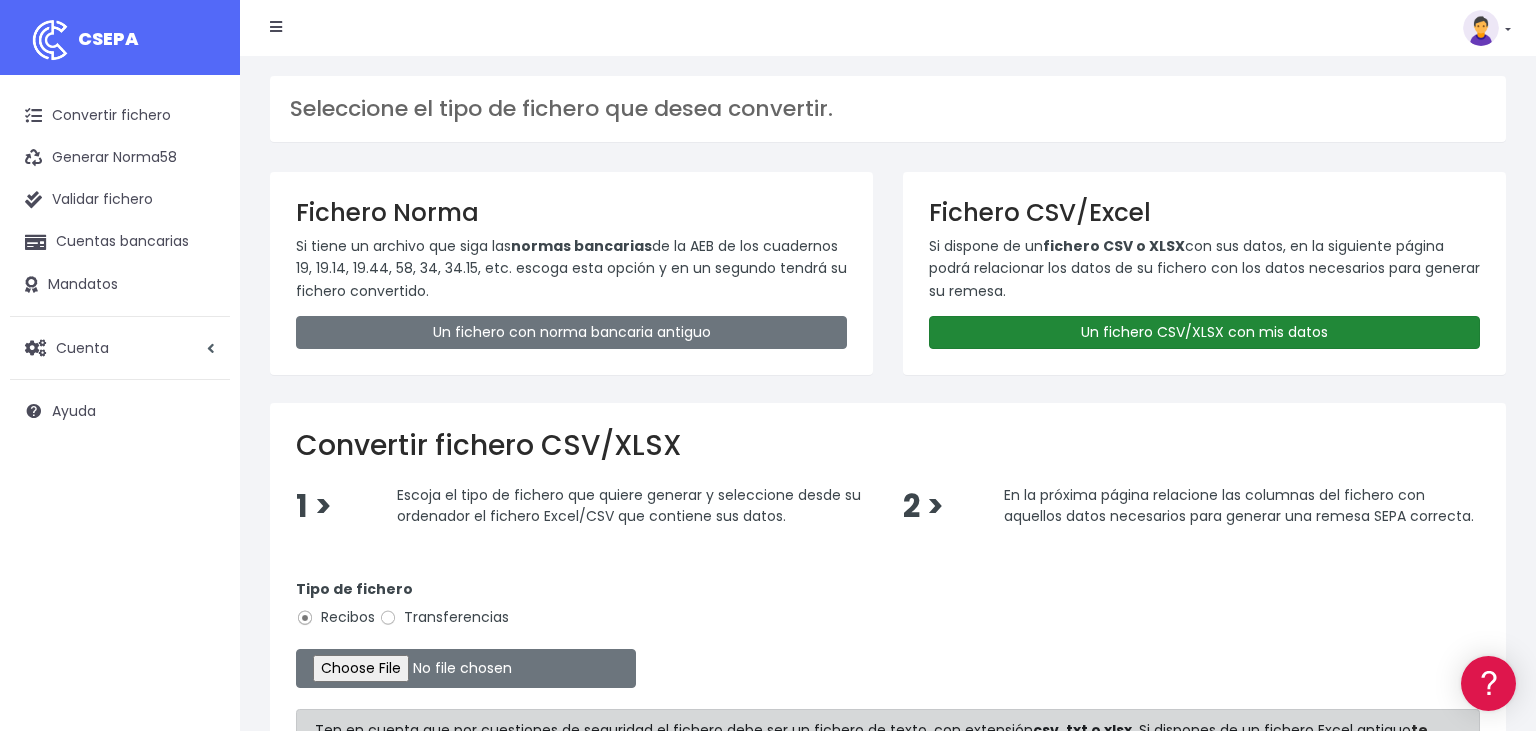 scroll, scrollTop: 0, scrollLeft: 0, axis: both 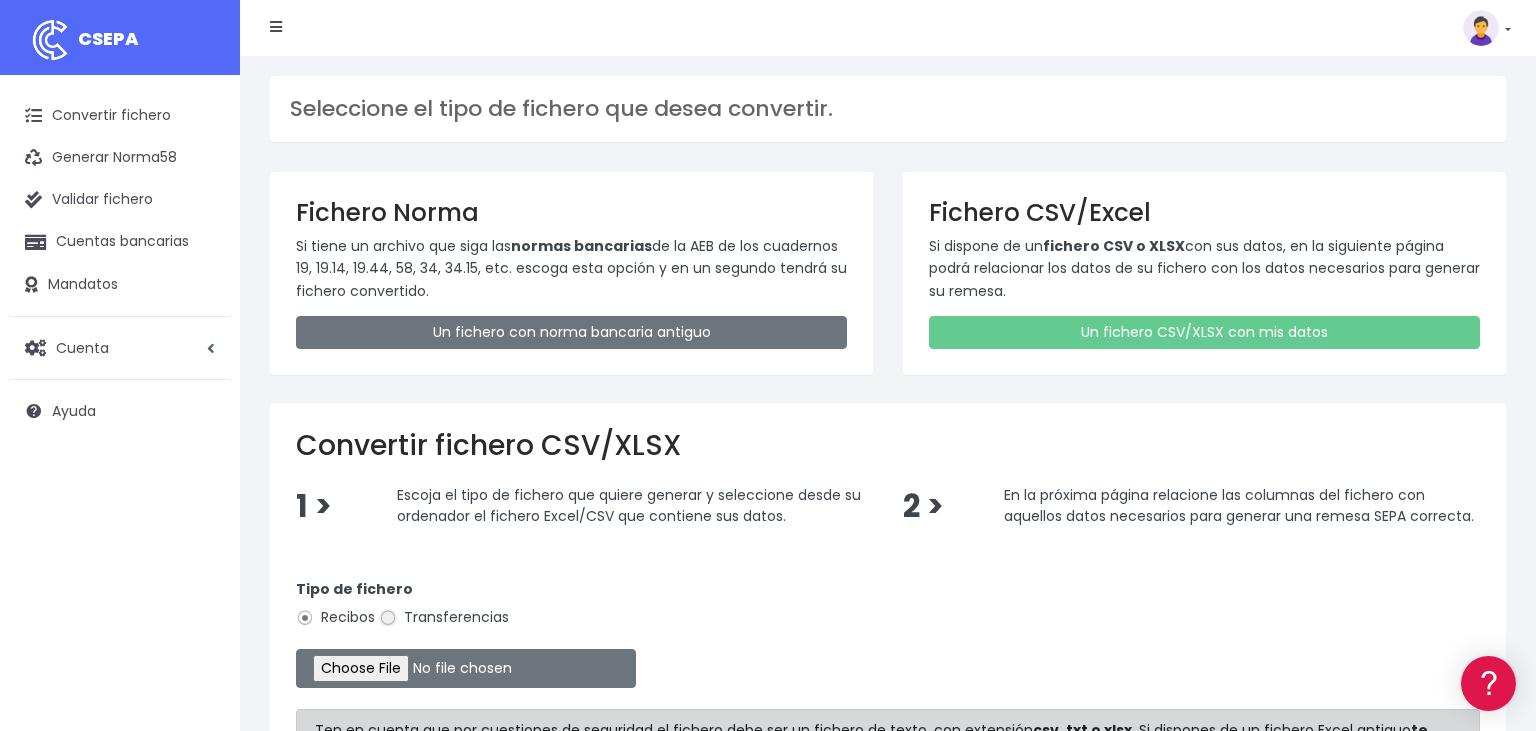 click on "Transferencias" at bounding box center [388, 618] 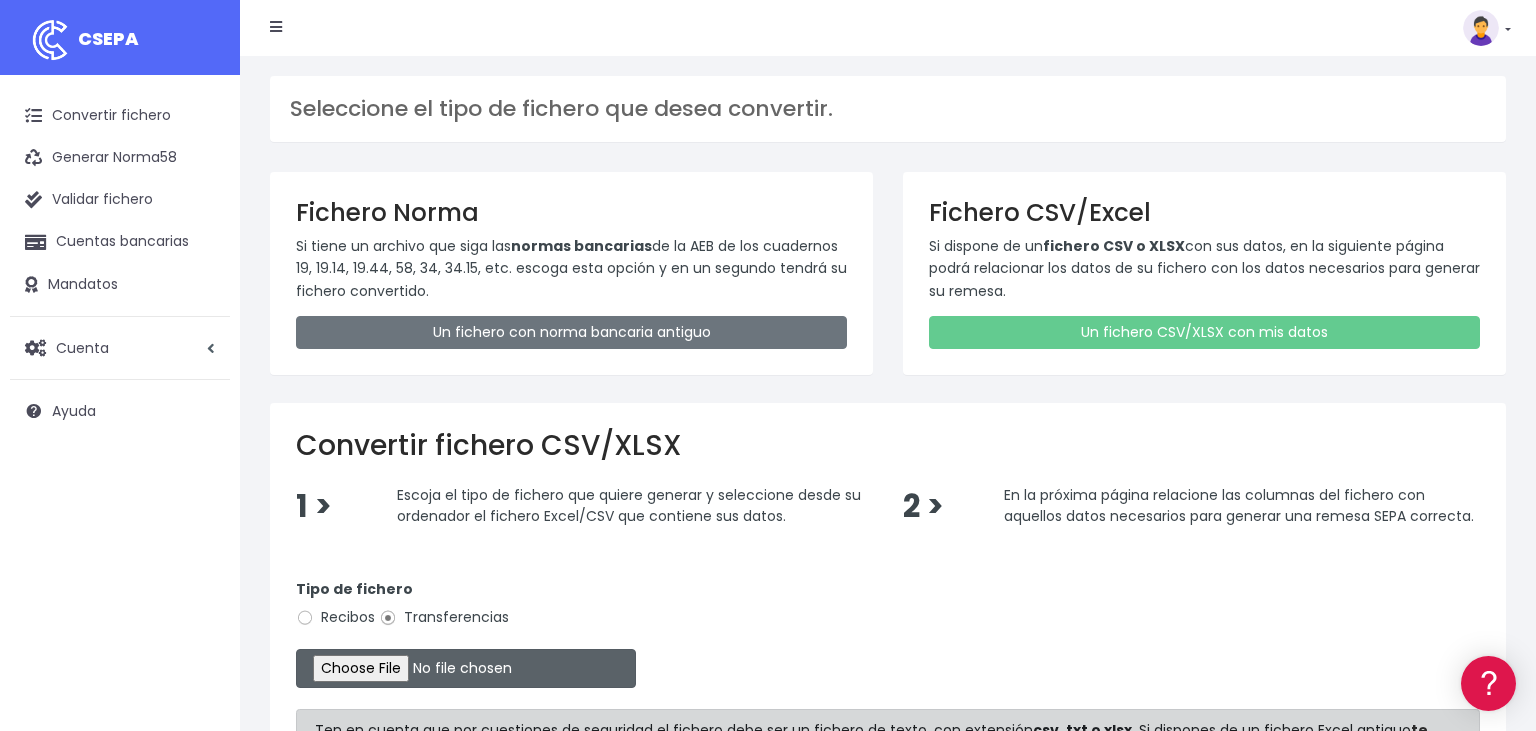 click at bounding box center [466, 668] 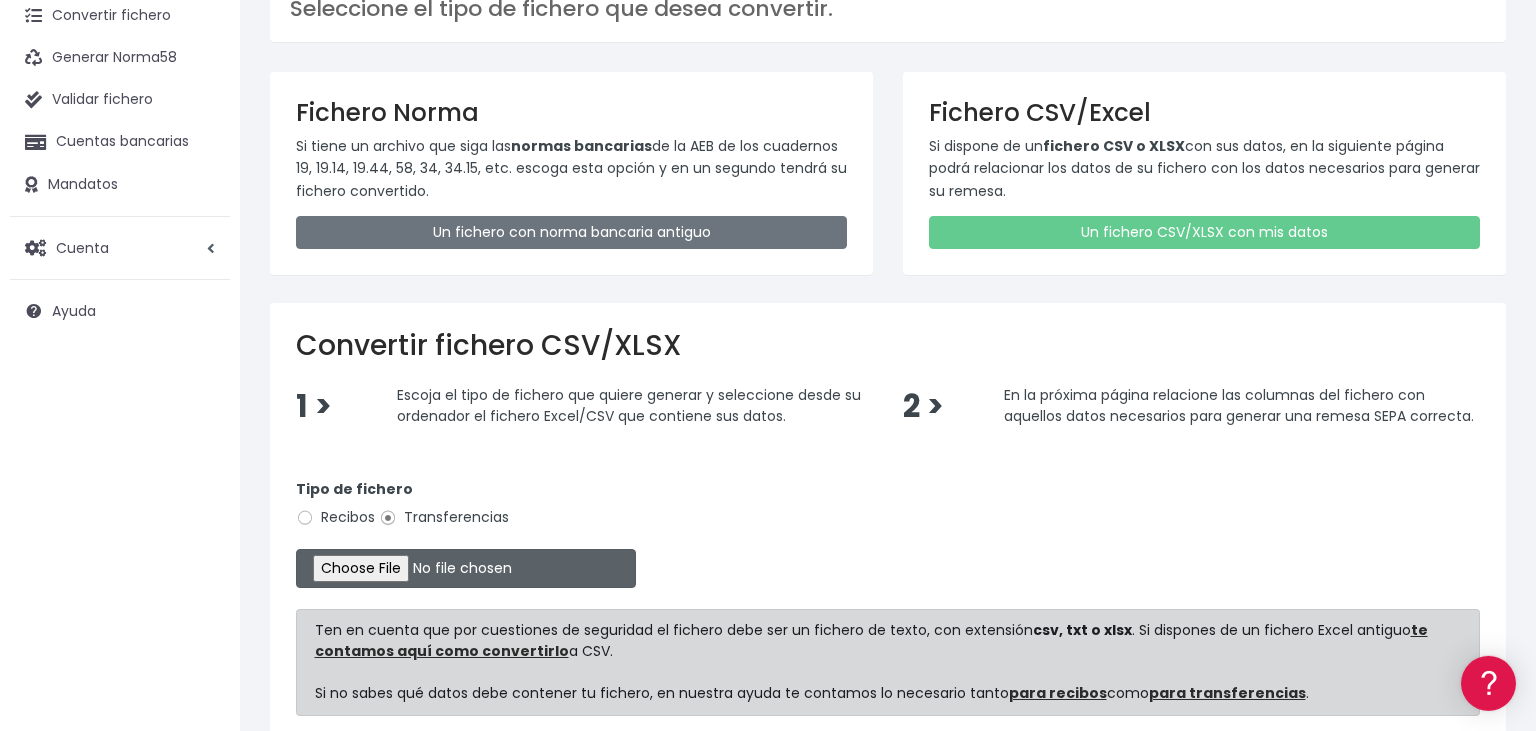 scroll, scrollTop: 211, scrollLeft: 0, axis: vertical 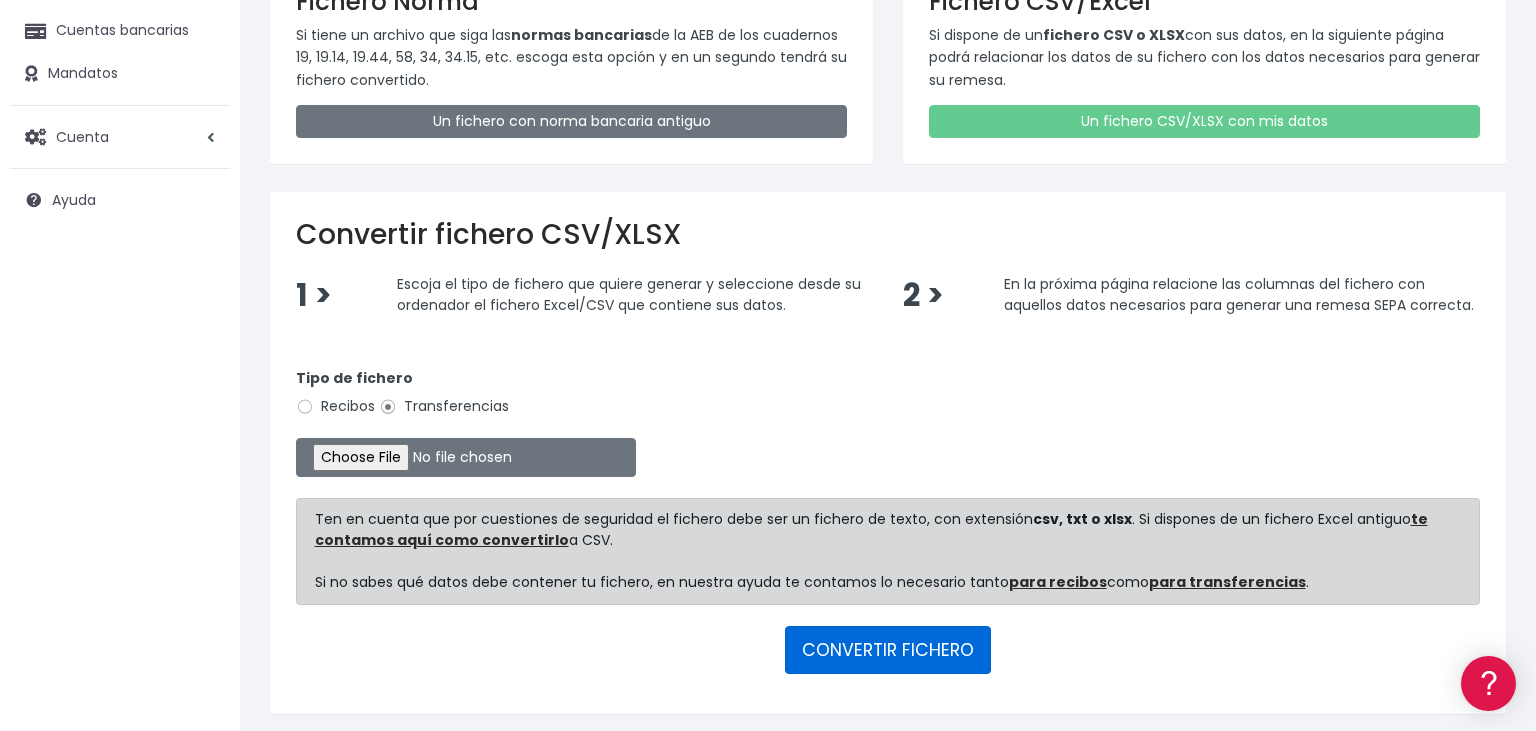 click on "CONVERTIR FICHERO" at bounding box center (888, 650) 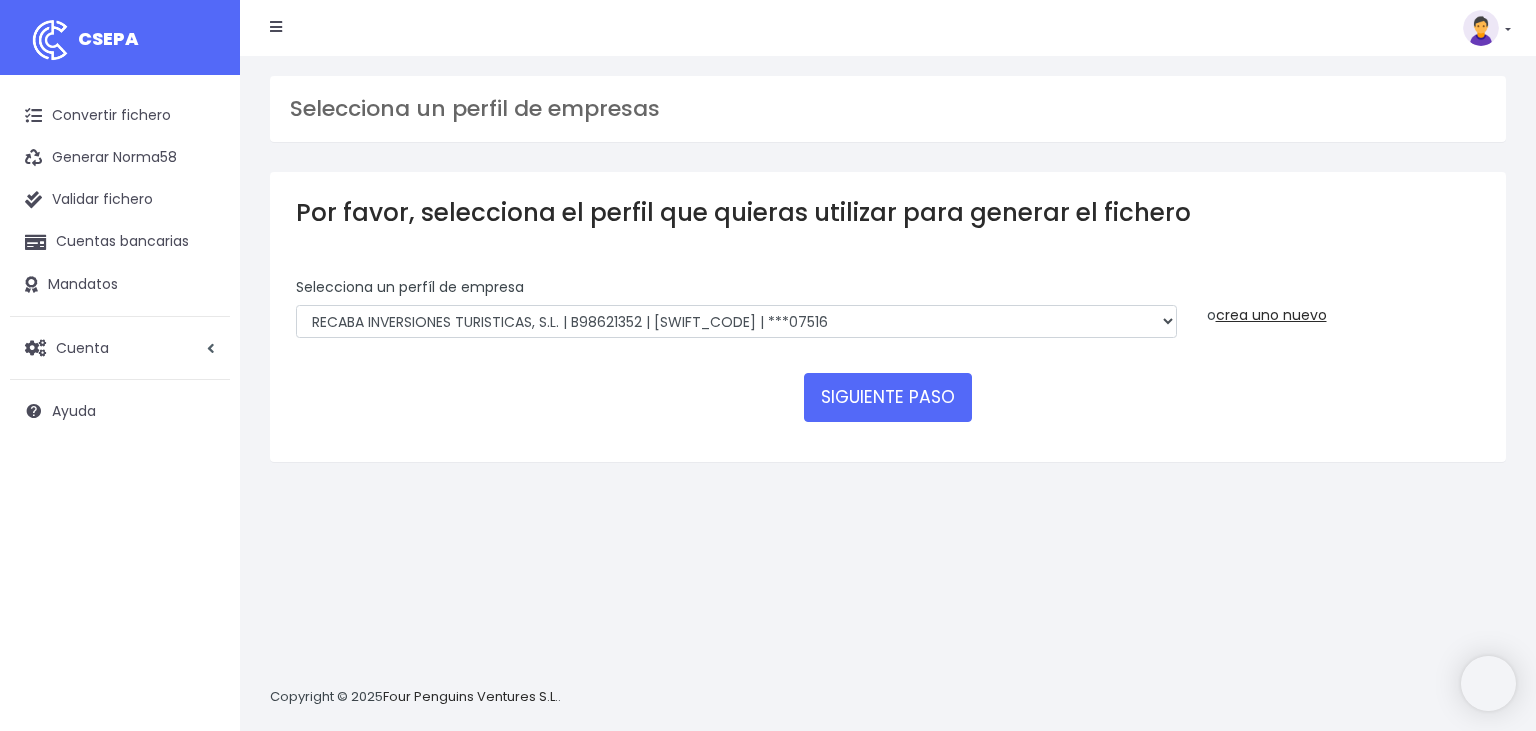 scroll, scrollTop: 0, scrollLeft: 0, axis: both 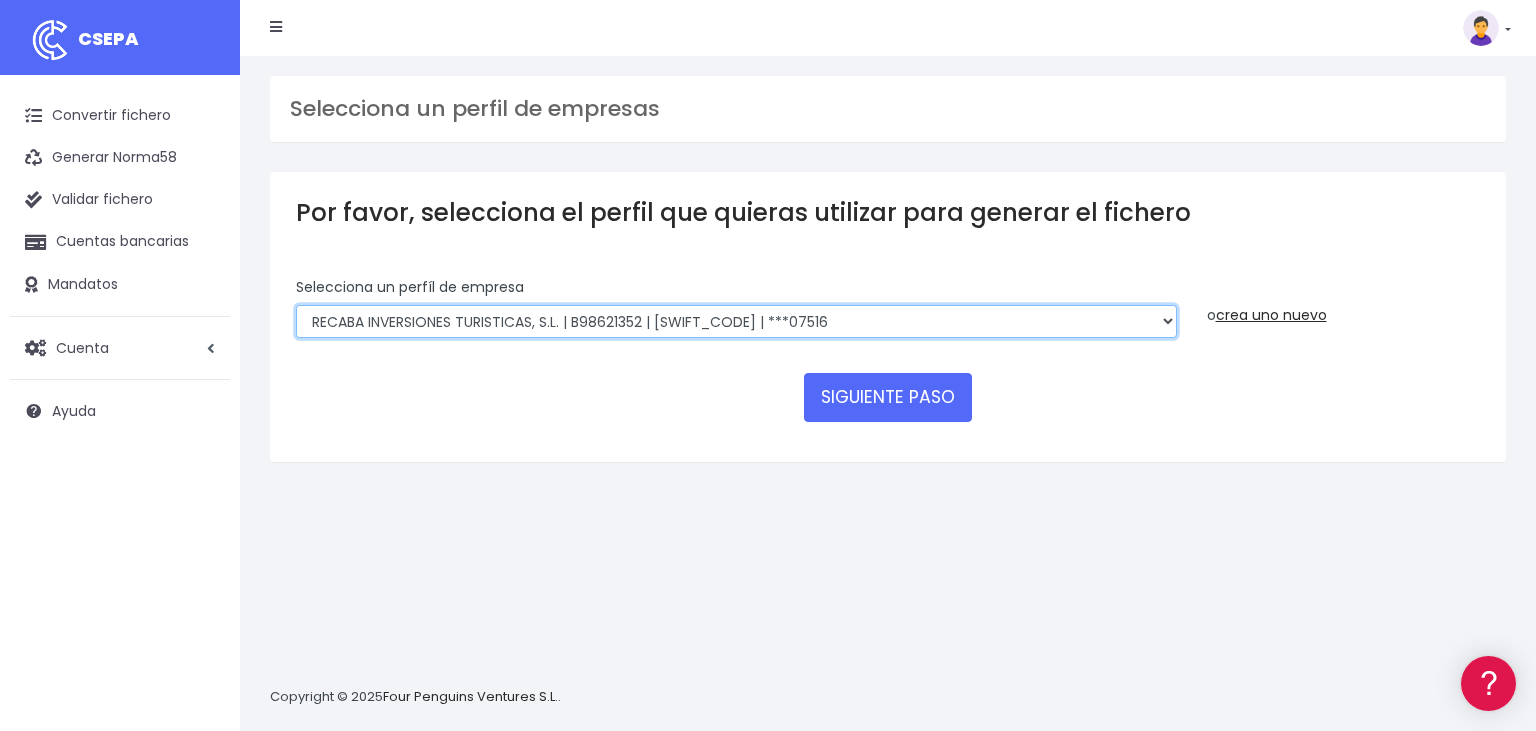 select on "2819" 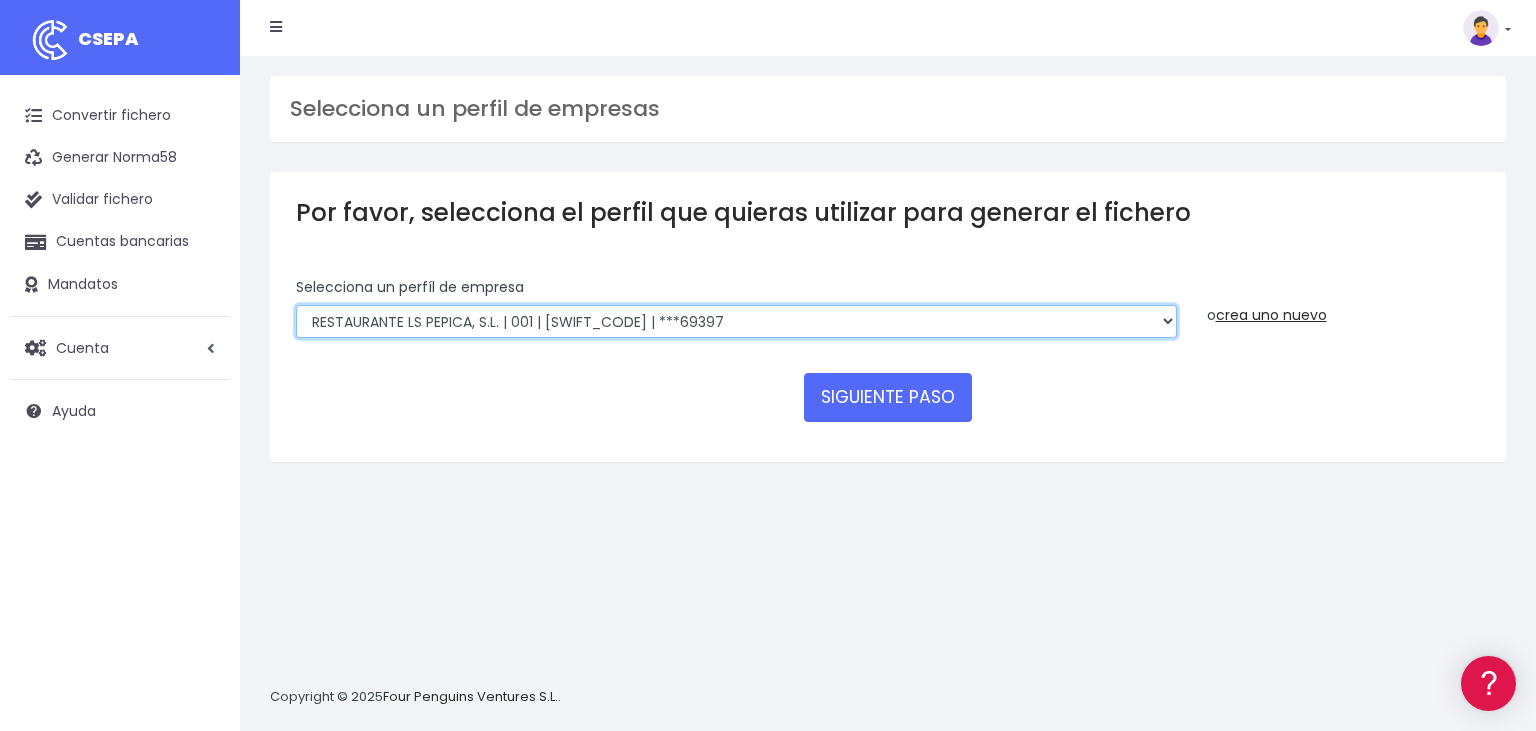click on "RESTAURANTE LS PEPICA, S.L. | 001 | CAIXESBBXXX | ***69397" at bounding box center [0, 0] 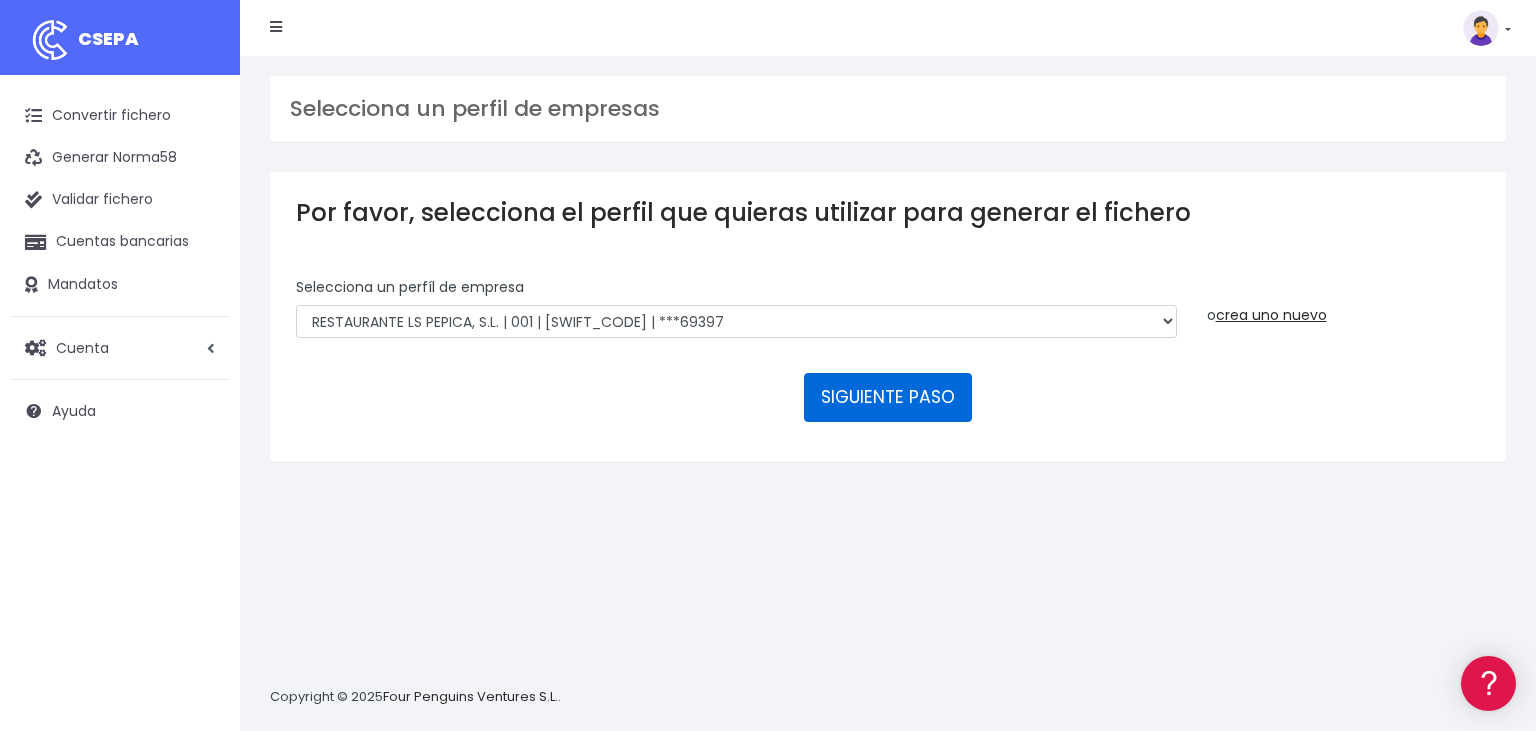 click on "SIGUIENTE PASO" at bounding box center (888, 397) 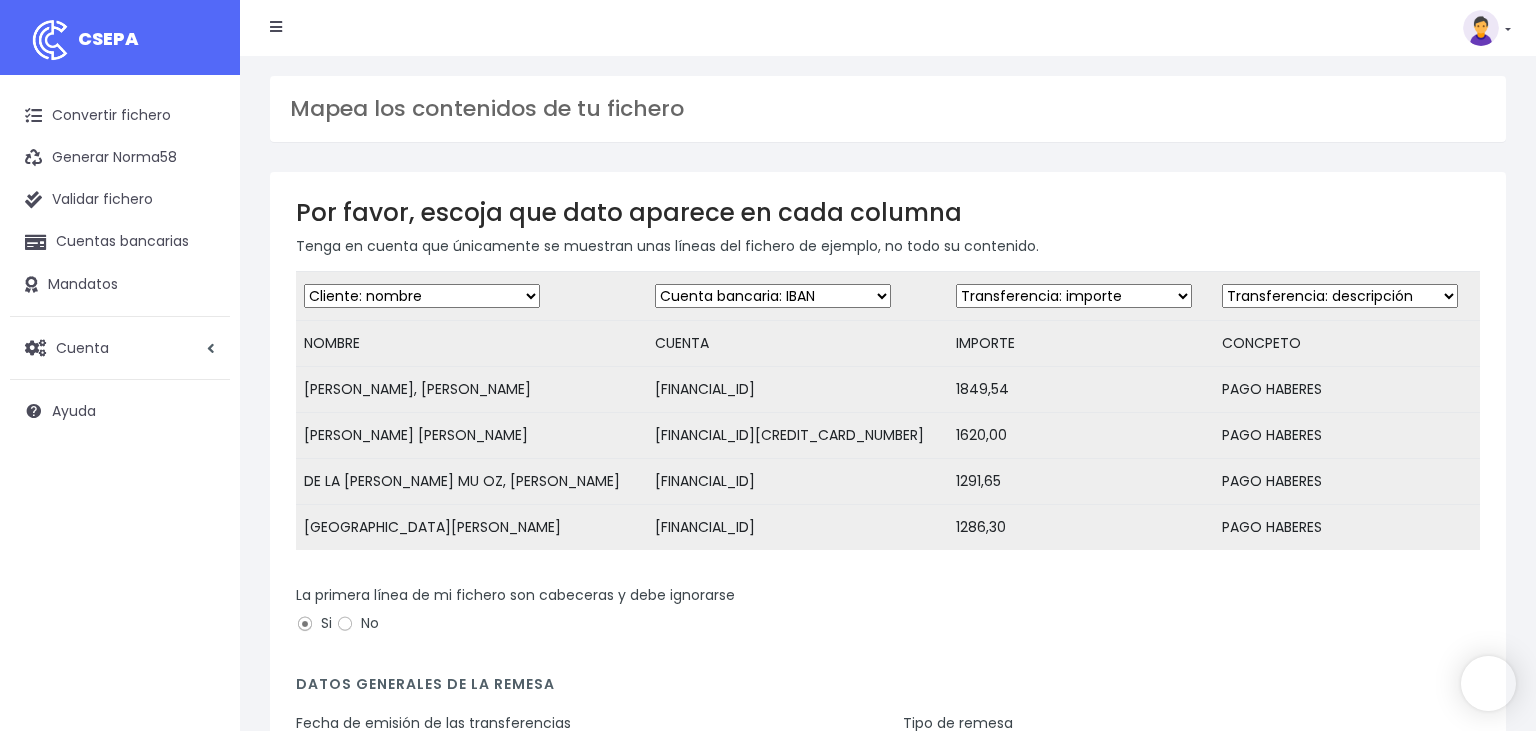 scroll, scrollTop: 0, scrollLeft: 0, axis: both 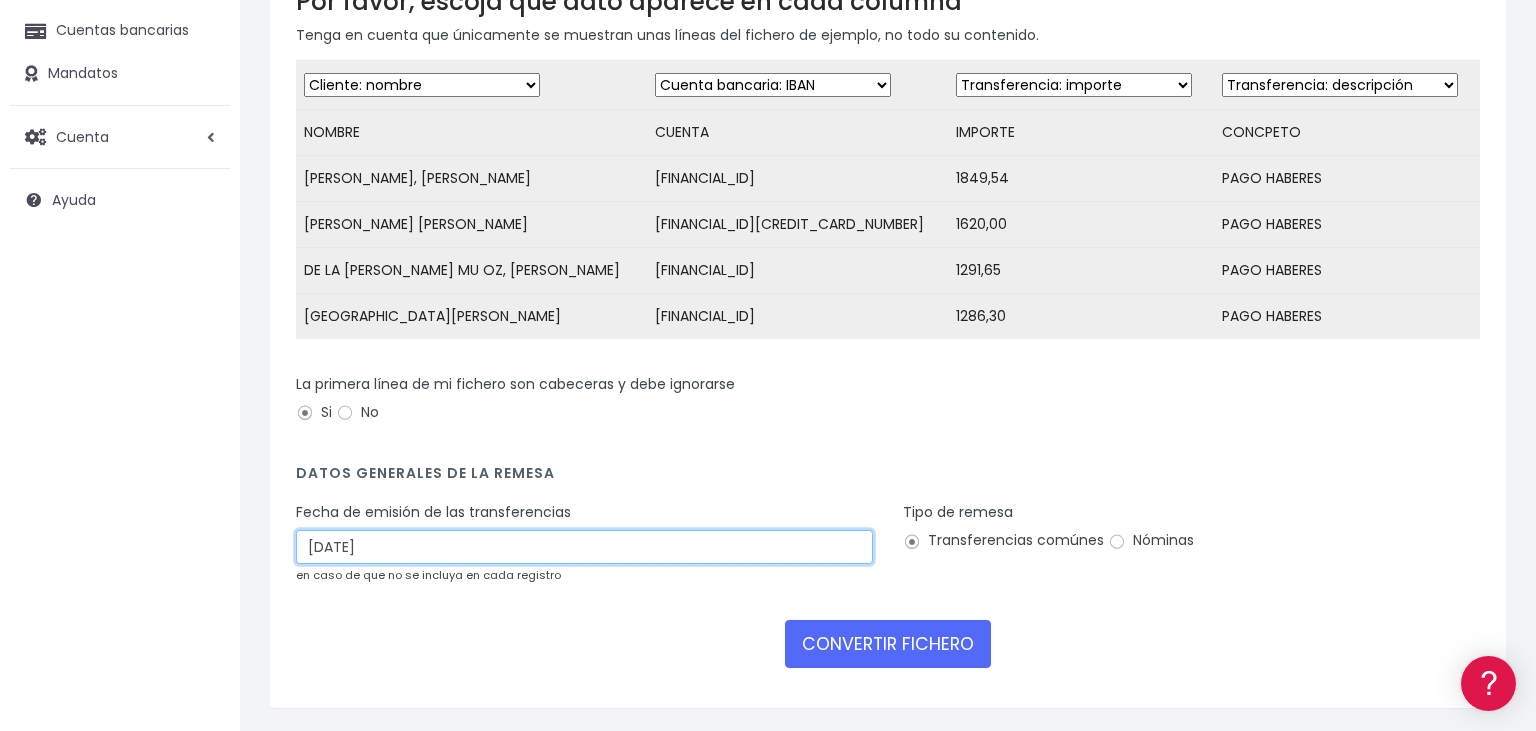 click on "06/07/2025" at bounding box center [584, 547] 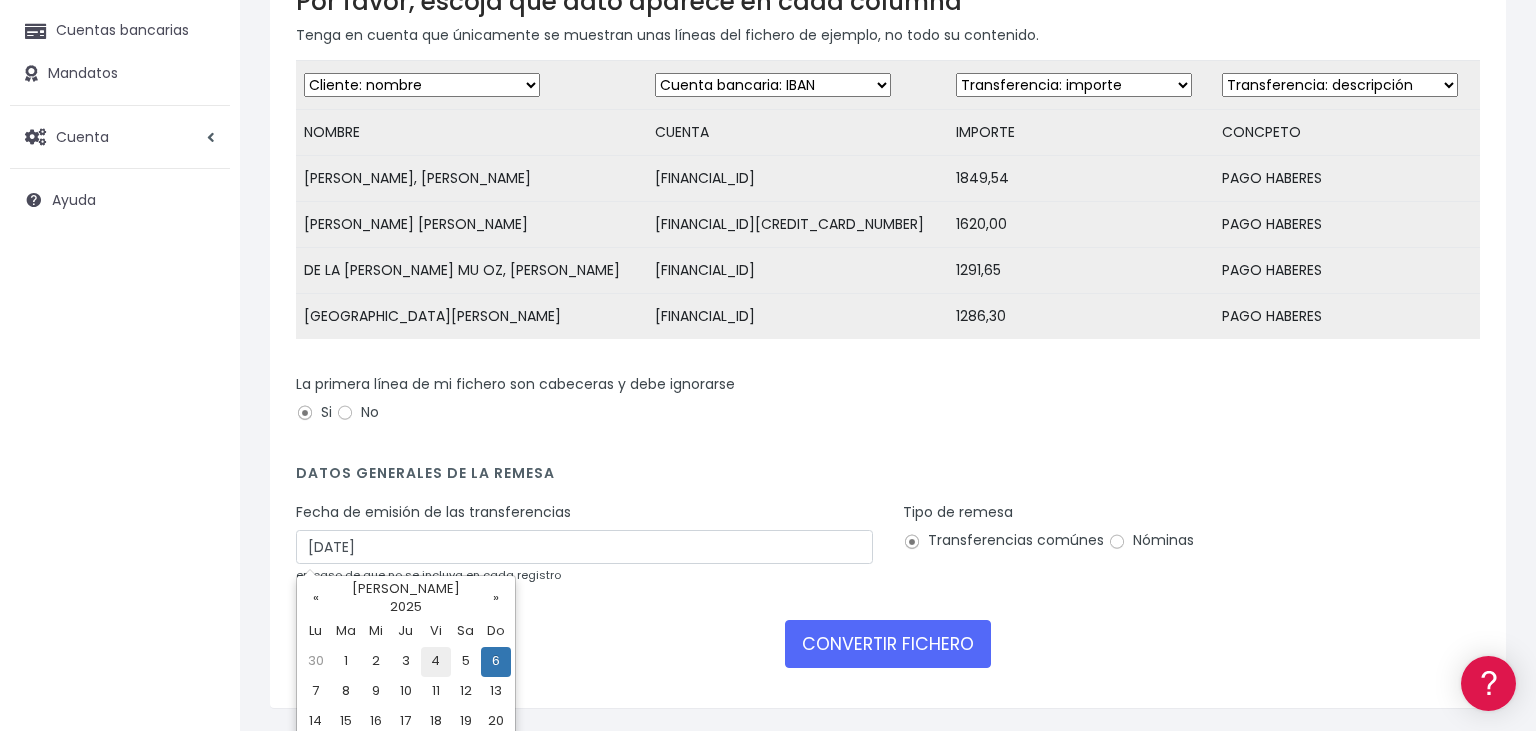 click on "4" at bounding box center [436, 662] 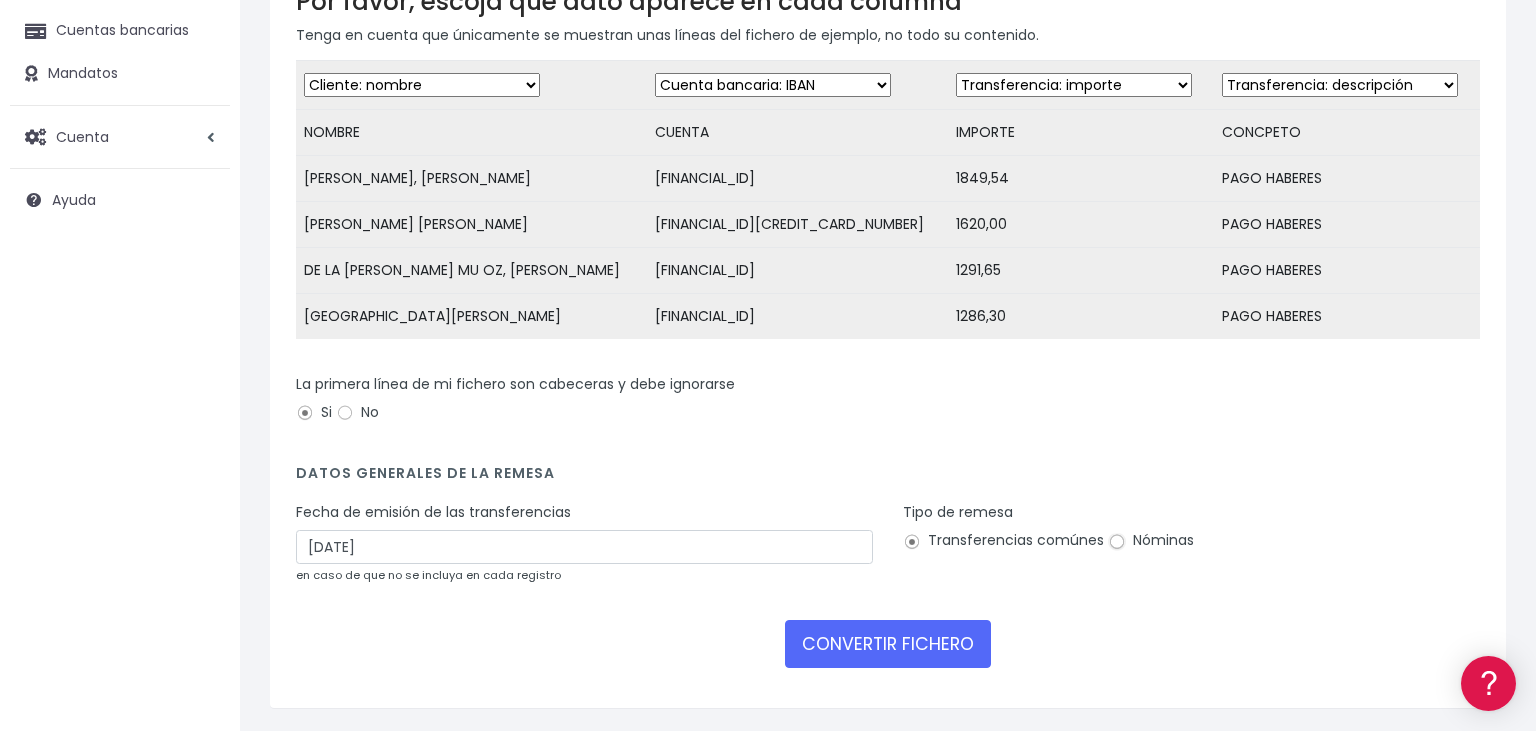 click on "Nóminas" at bounding box center (1117, 542) 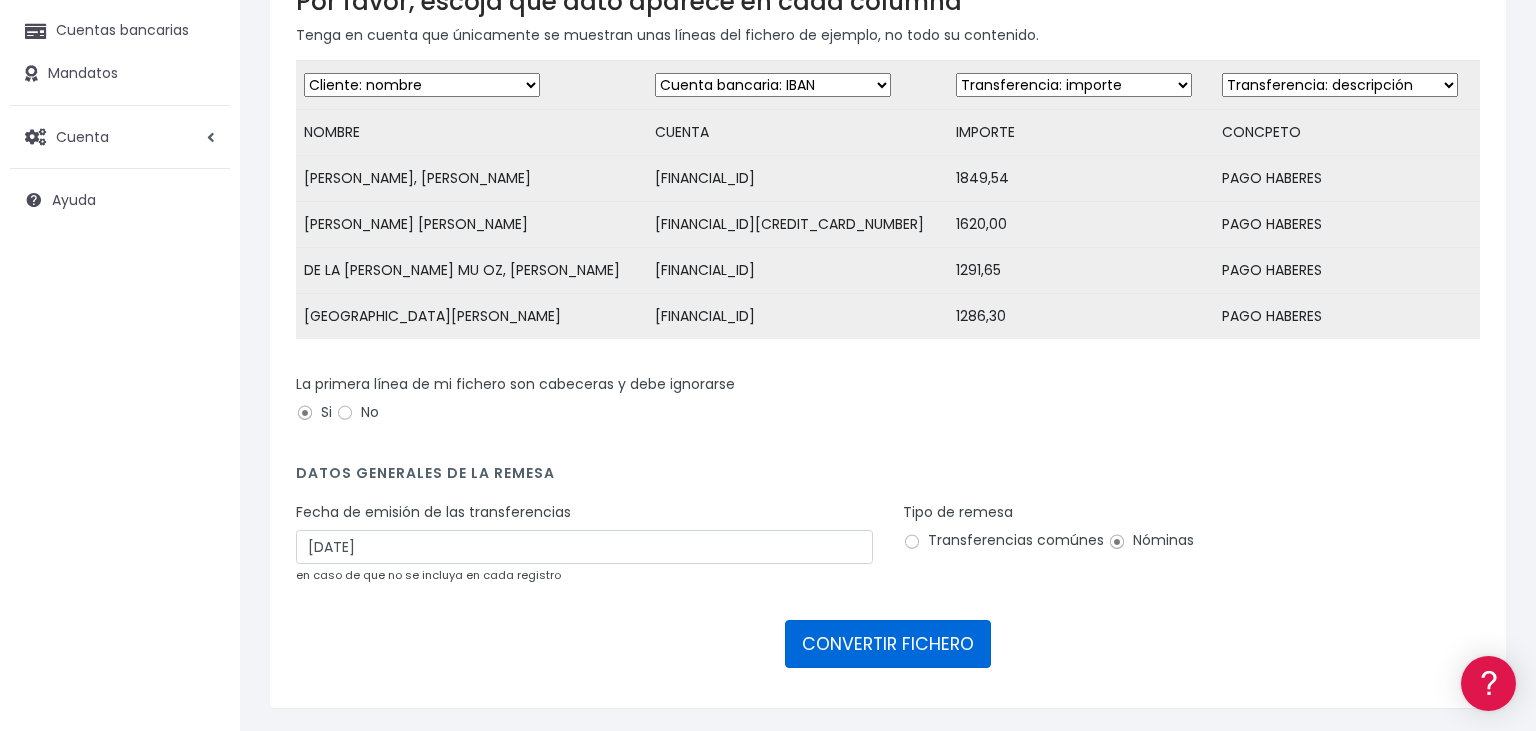 click on "CONVERTIR FICHERO" at bounding box center [888, 644] 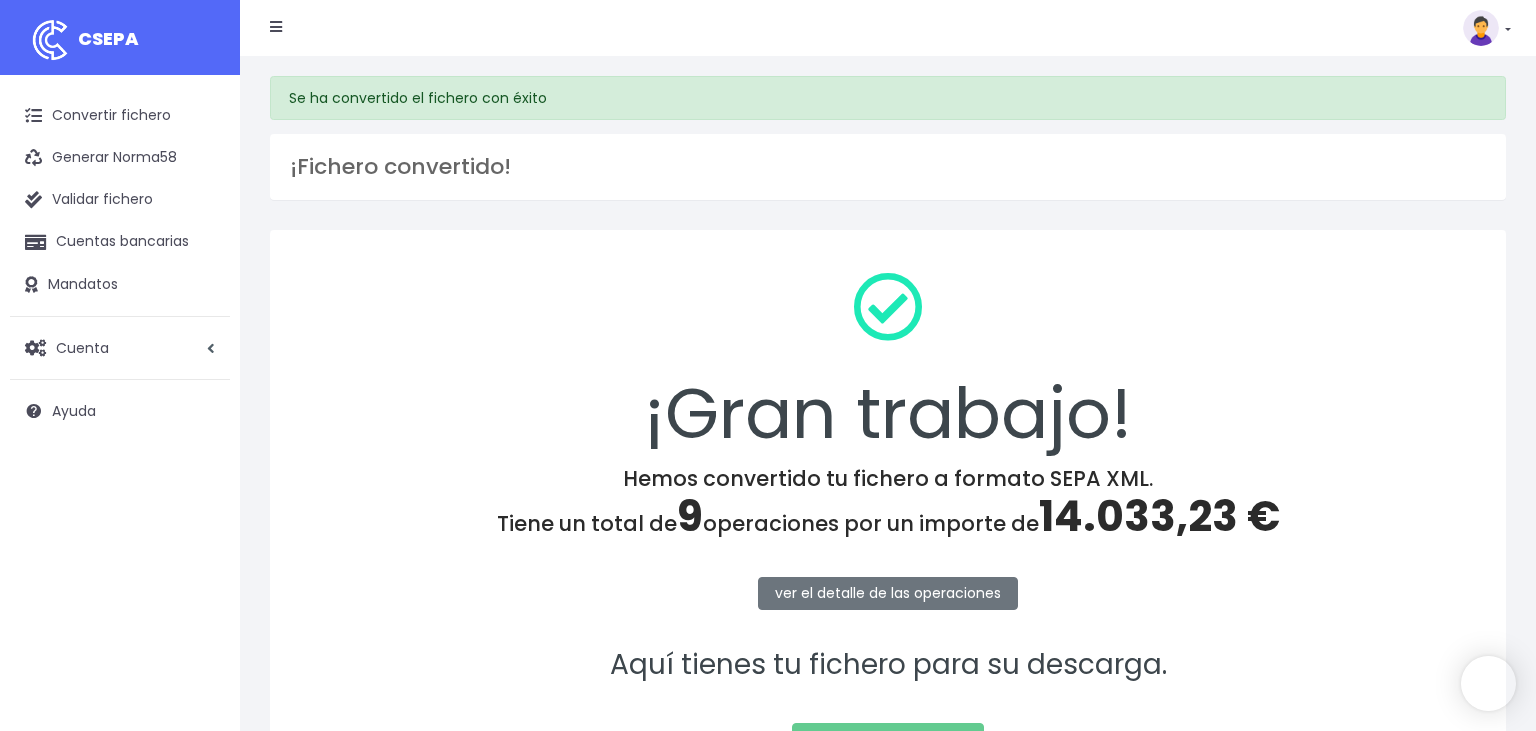 scroll, scrollTop: 0, scrollLeft: 0, axis: both 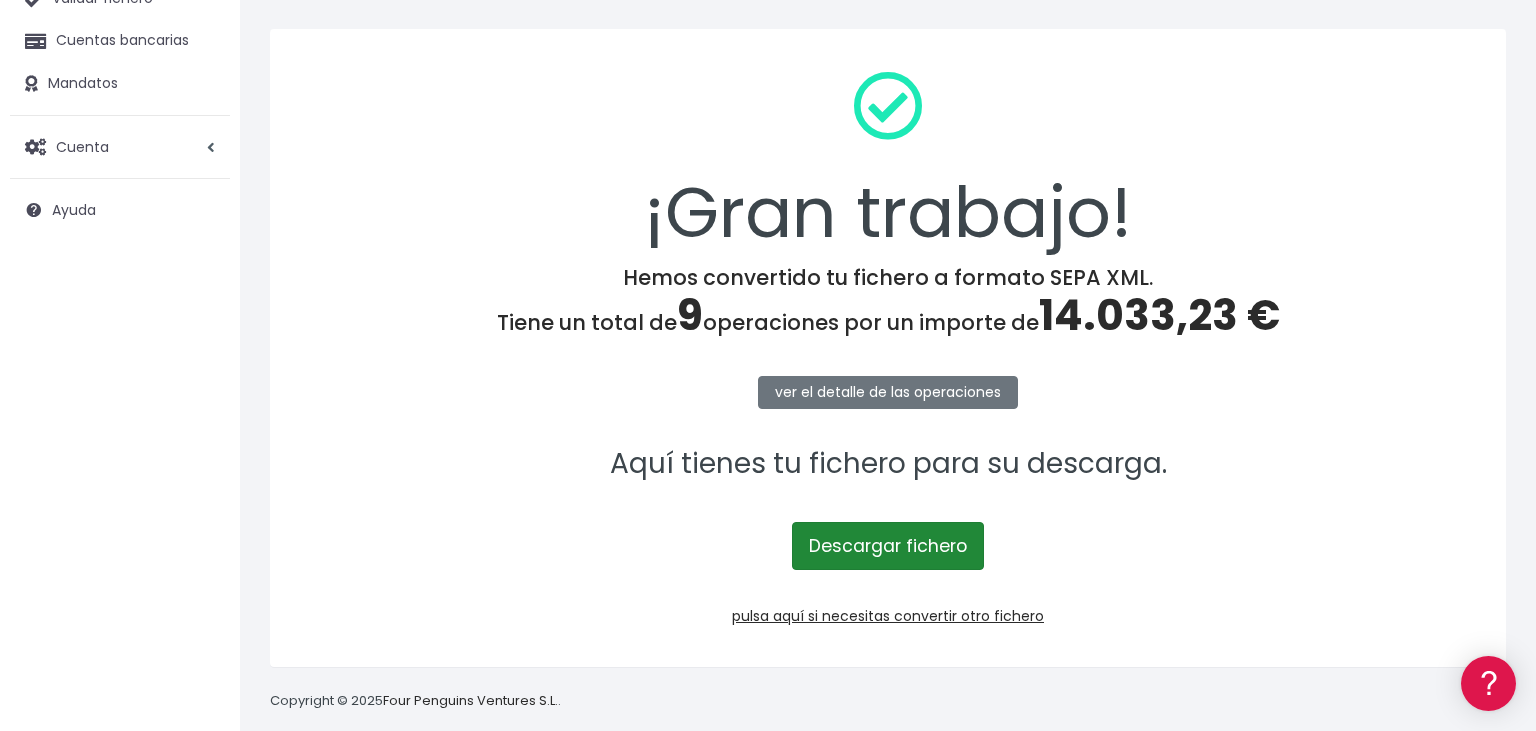 click on "Descargar fichero" at bounding box center (888, 546) 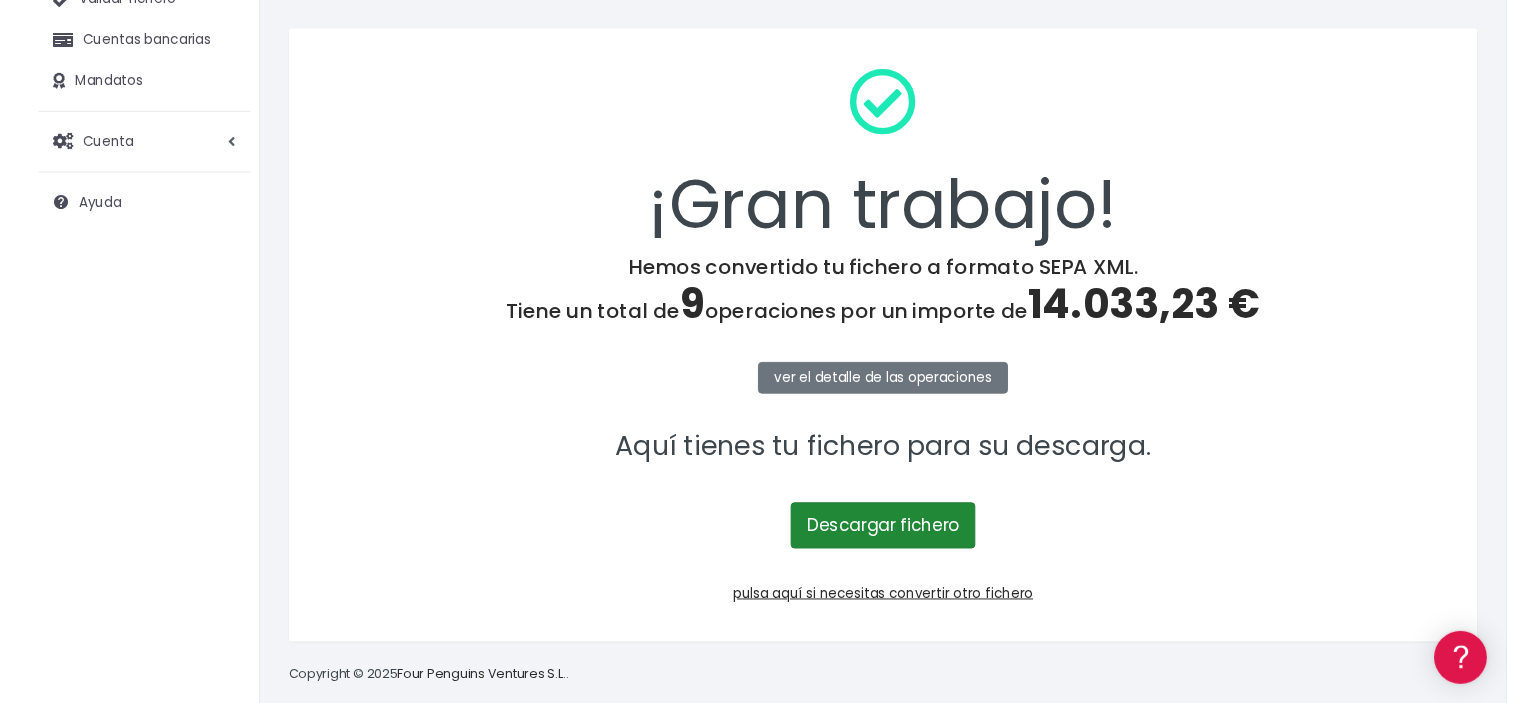 scroll, scrollTop: 0, scrollLeft: 0, axis: both 